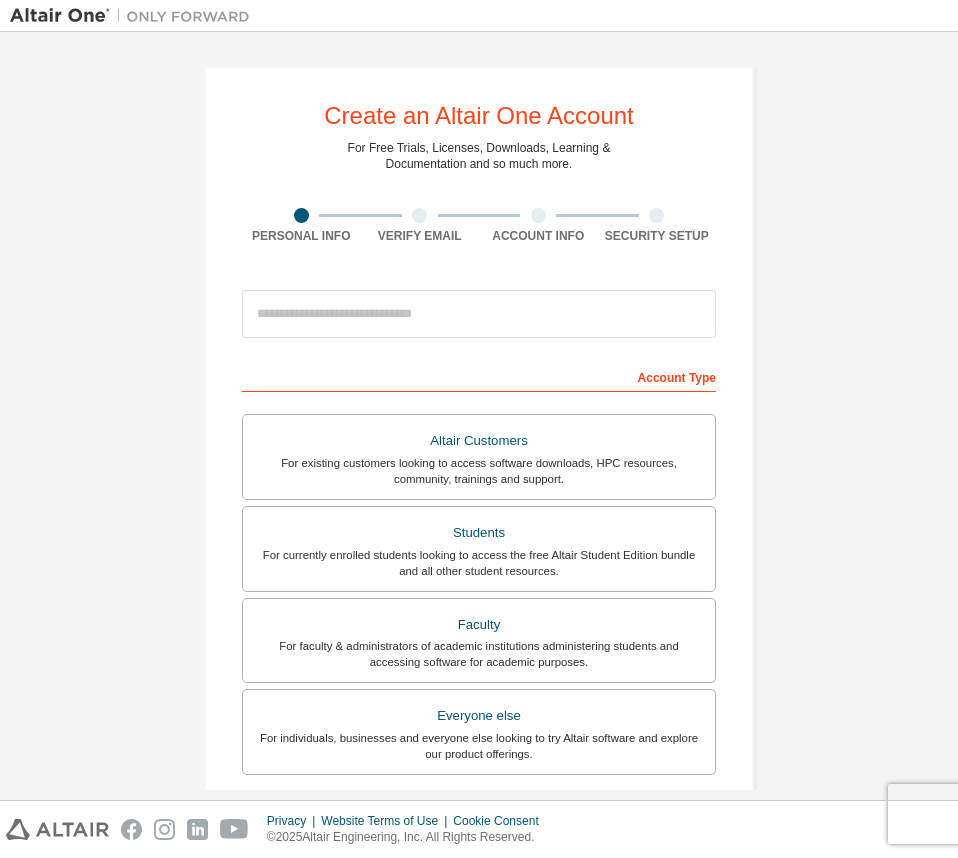 scroll, scrollTop: 0, scrollLeft: 0, axis: both 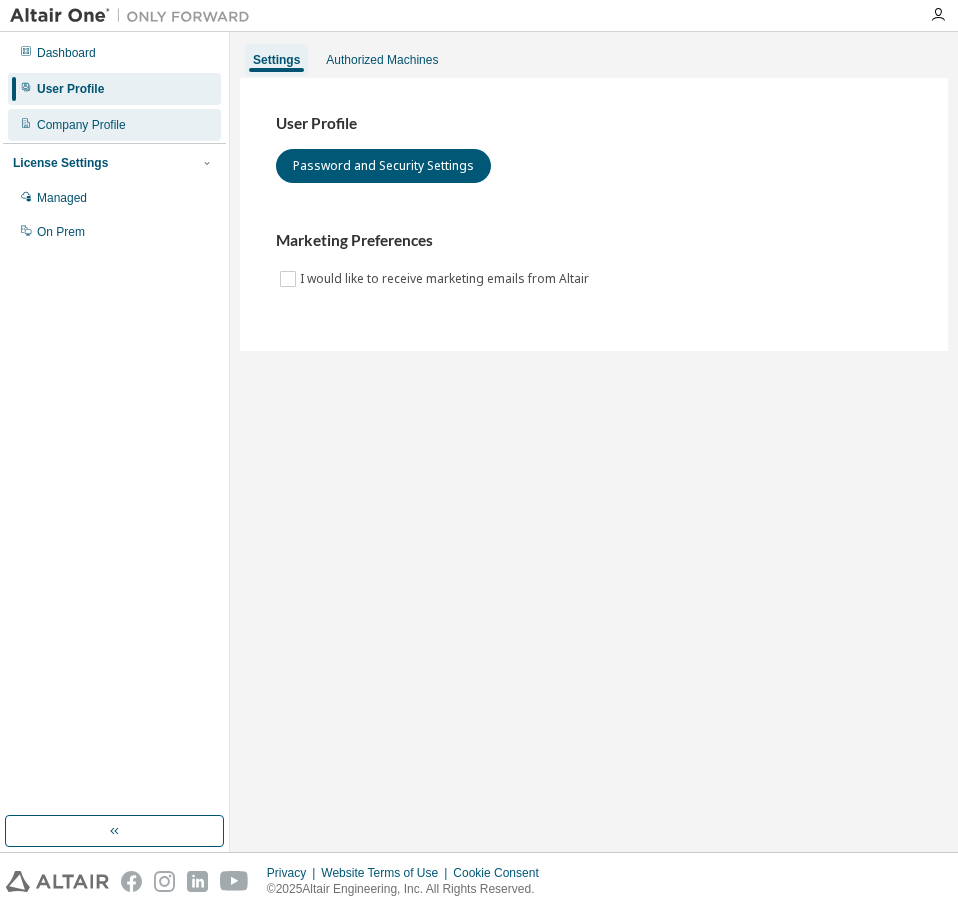 click on "Company Profile" at bounding box center (114, 125) 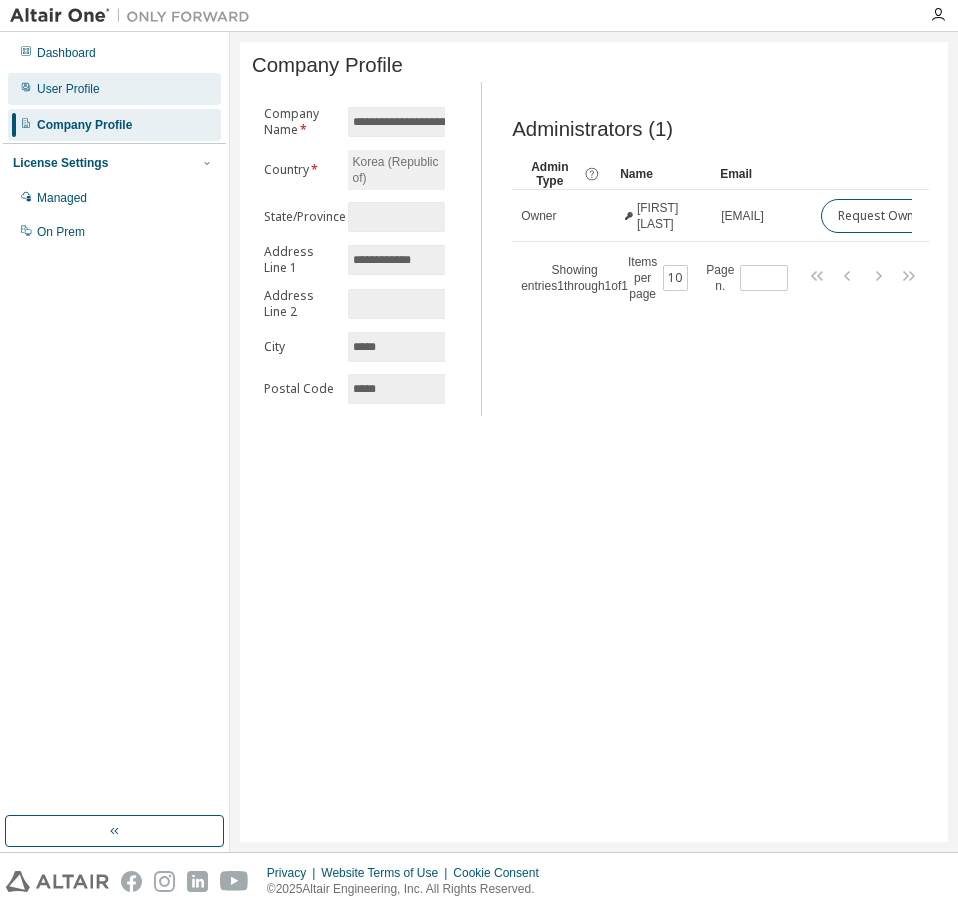 click on "User Profile" at bounding box center [114, 89] 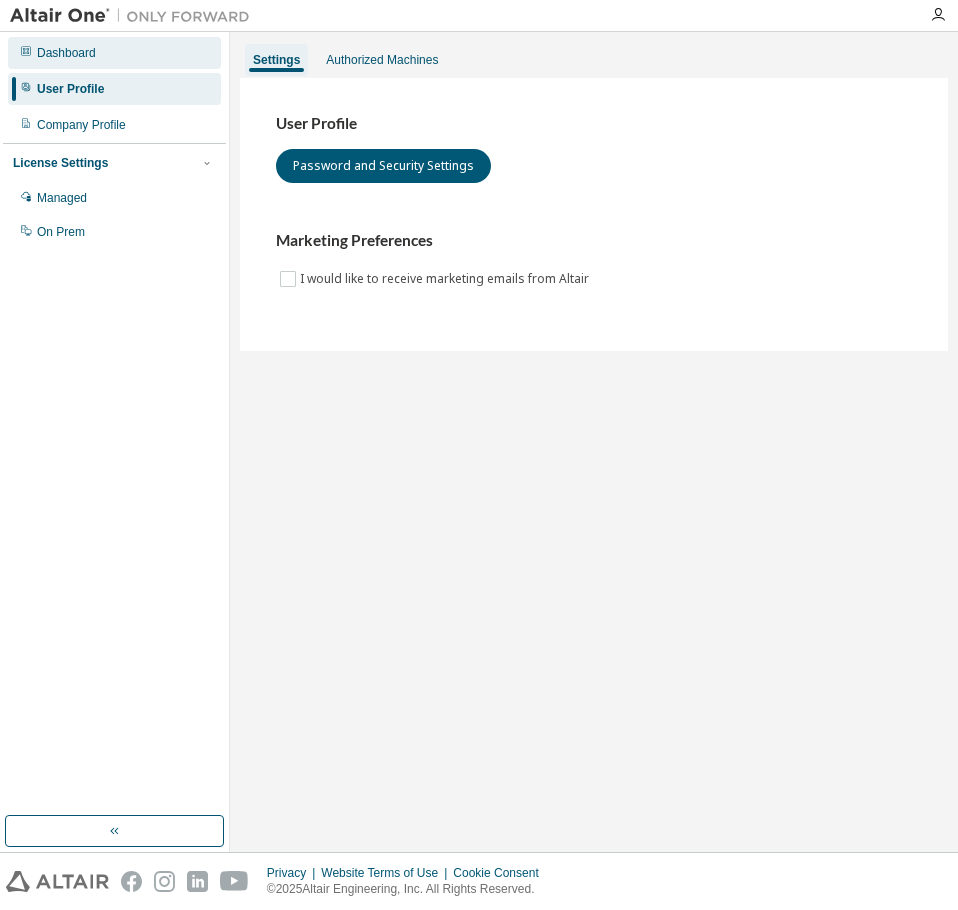 click on "Dashboard" at bounding box center [114, 53] 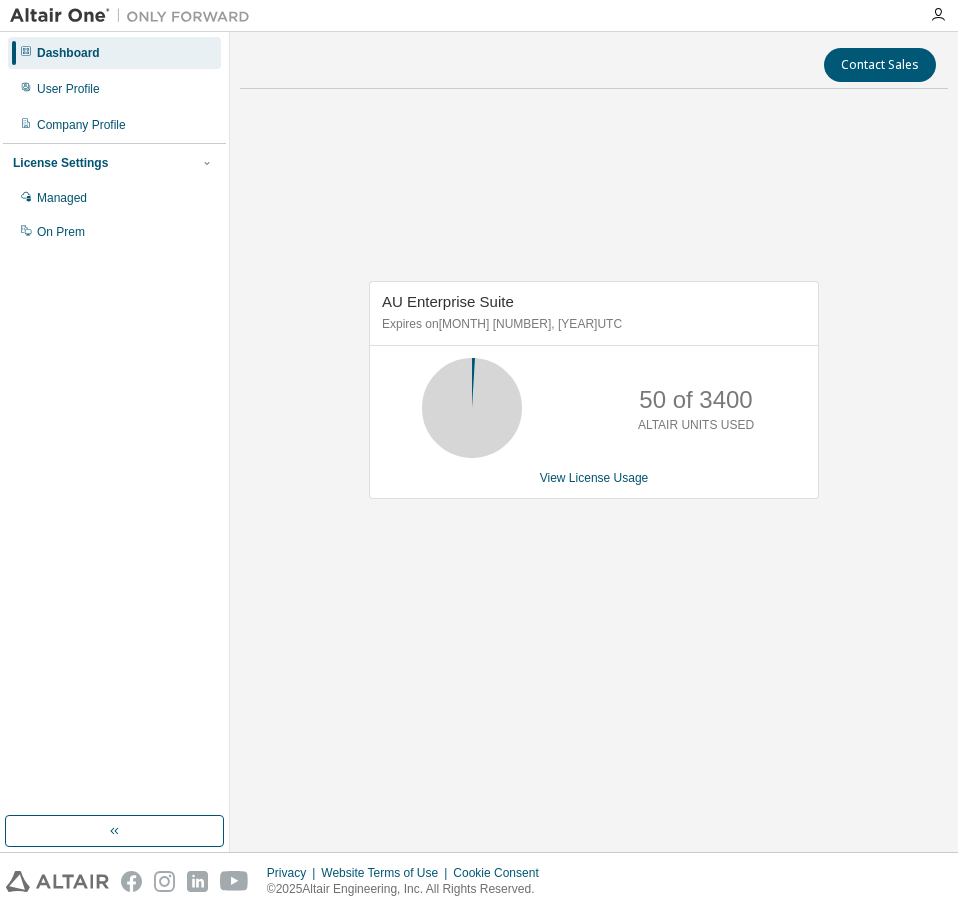click 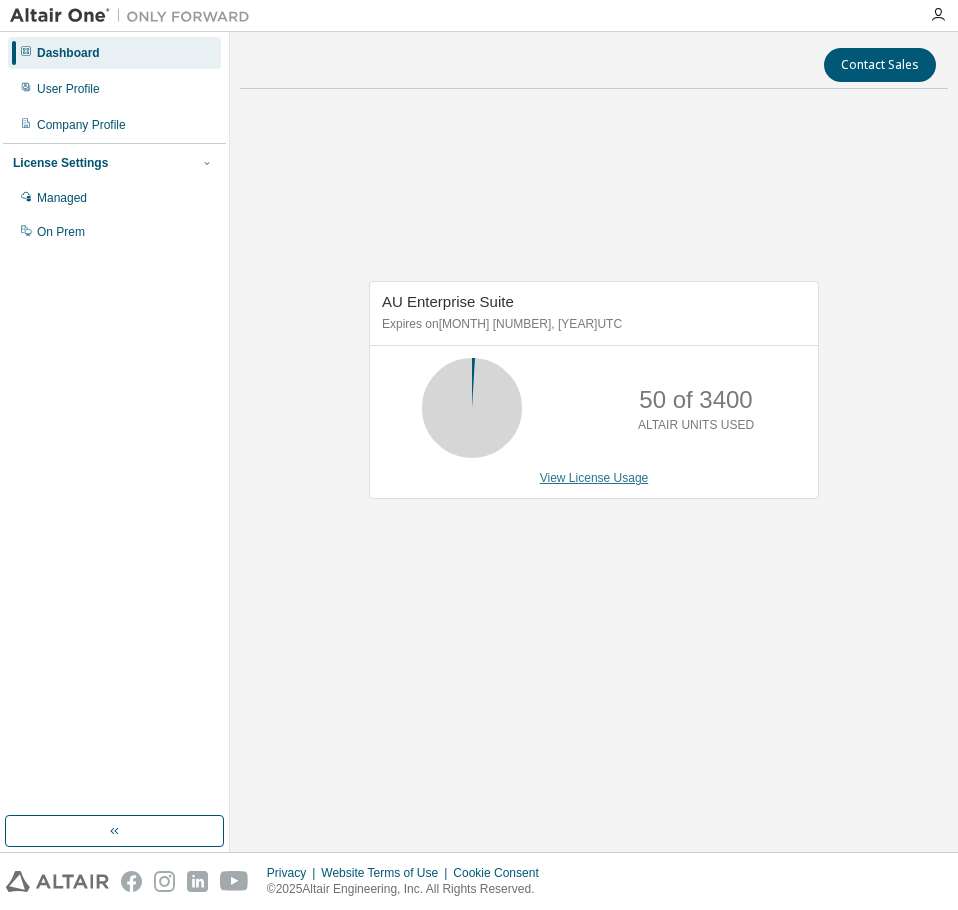 click on "View License Usage" at bounding box center (594, 478) 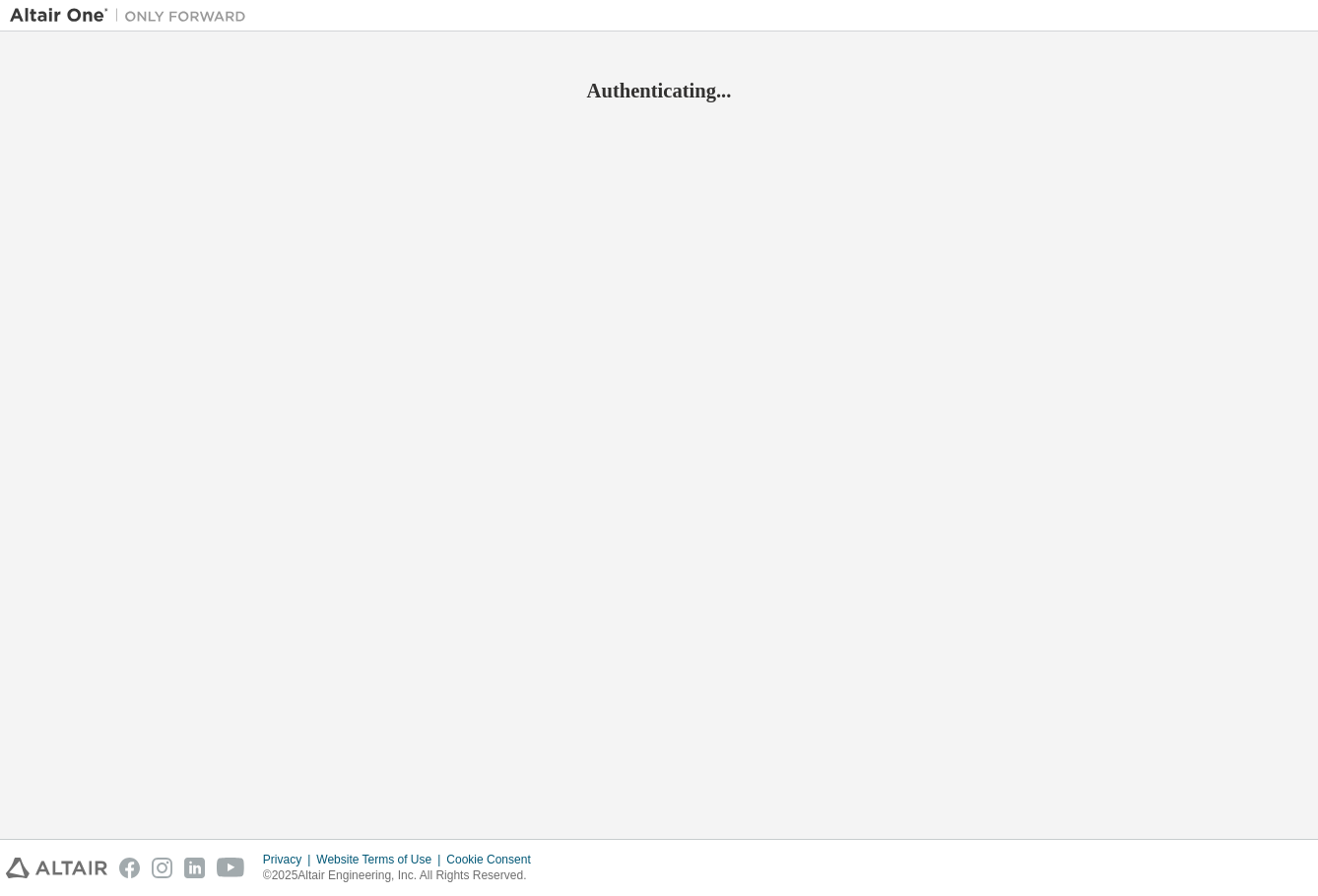 scroll, scrollTop: 0, scrollLeft: 0, axis: both 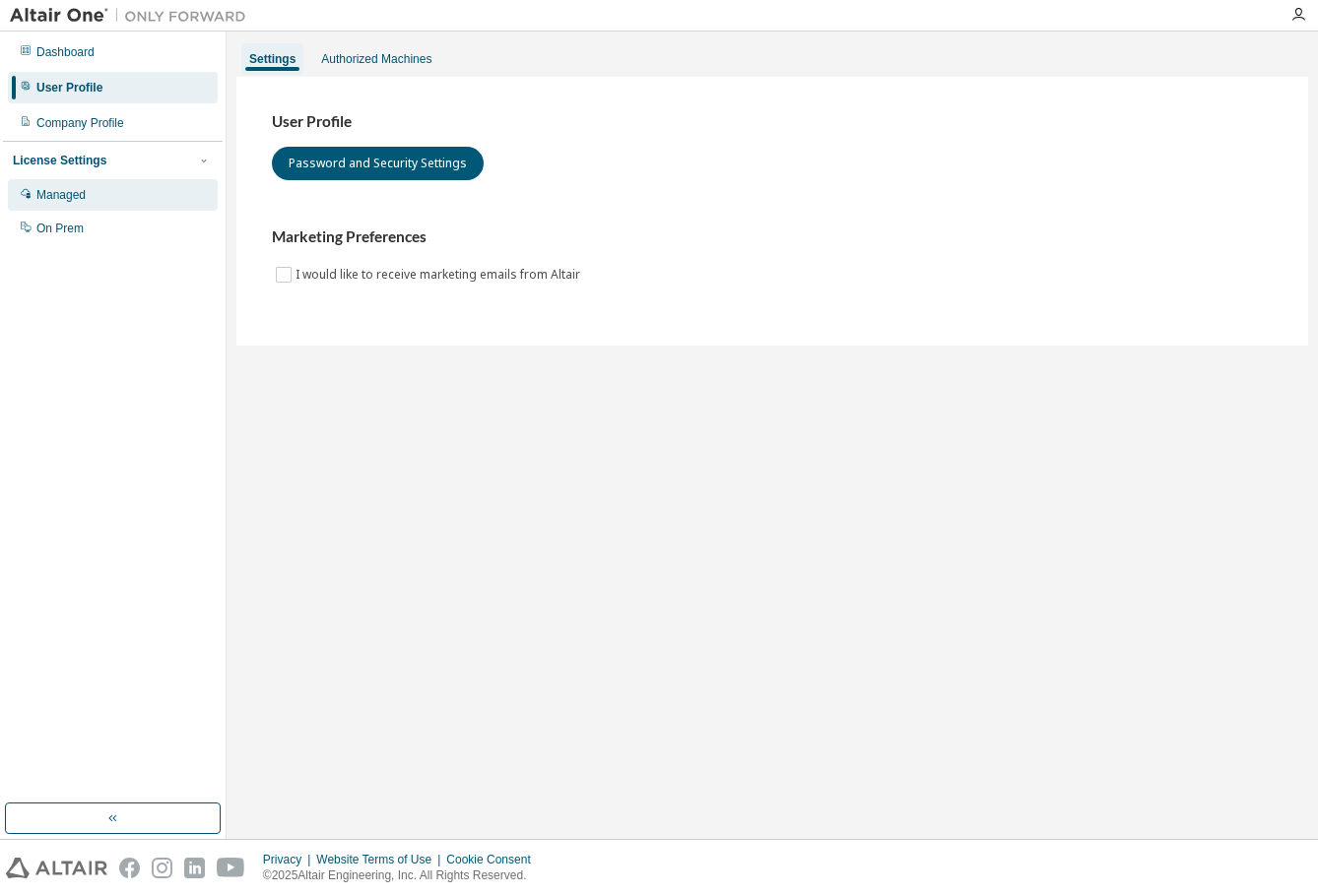 click on "Managed" at bounding box center [112, 195] 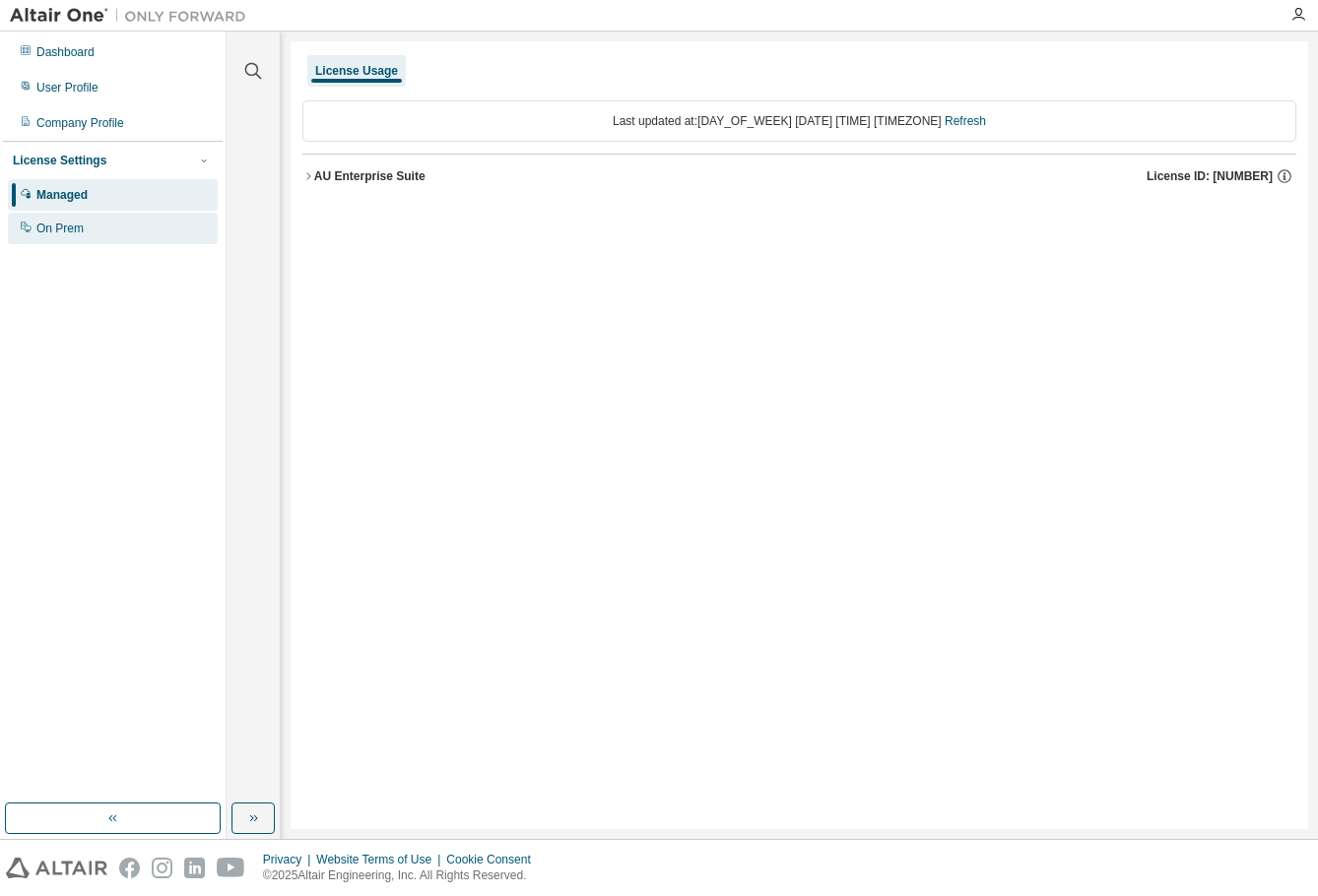 click on "On Prem" at bounding box center [112, 228] 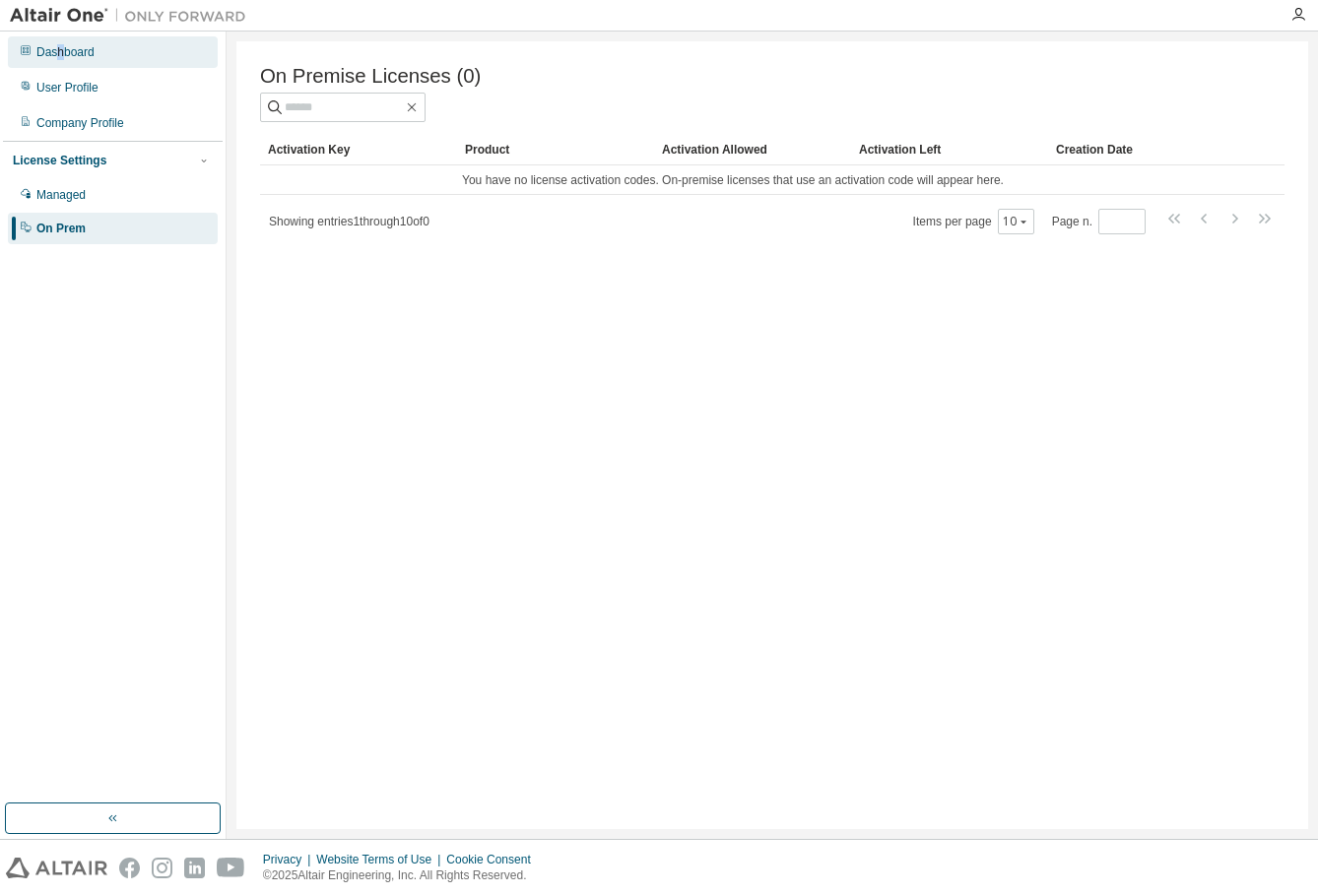 click on "Dashboard" at bounding box center (112, 52) 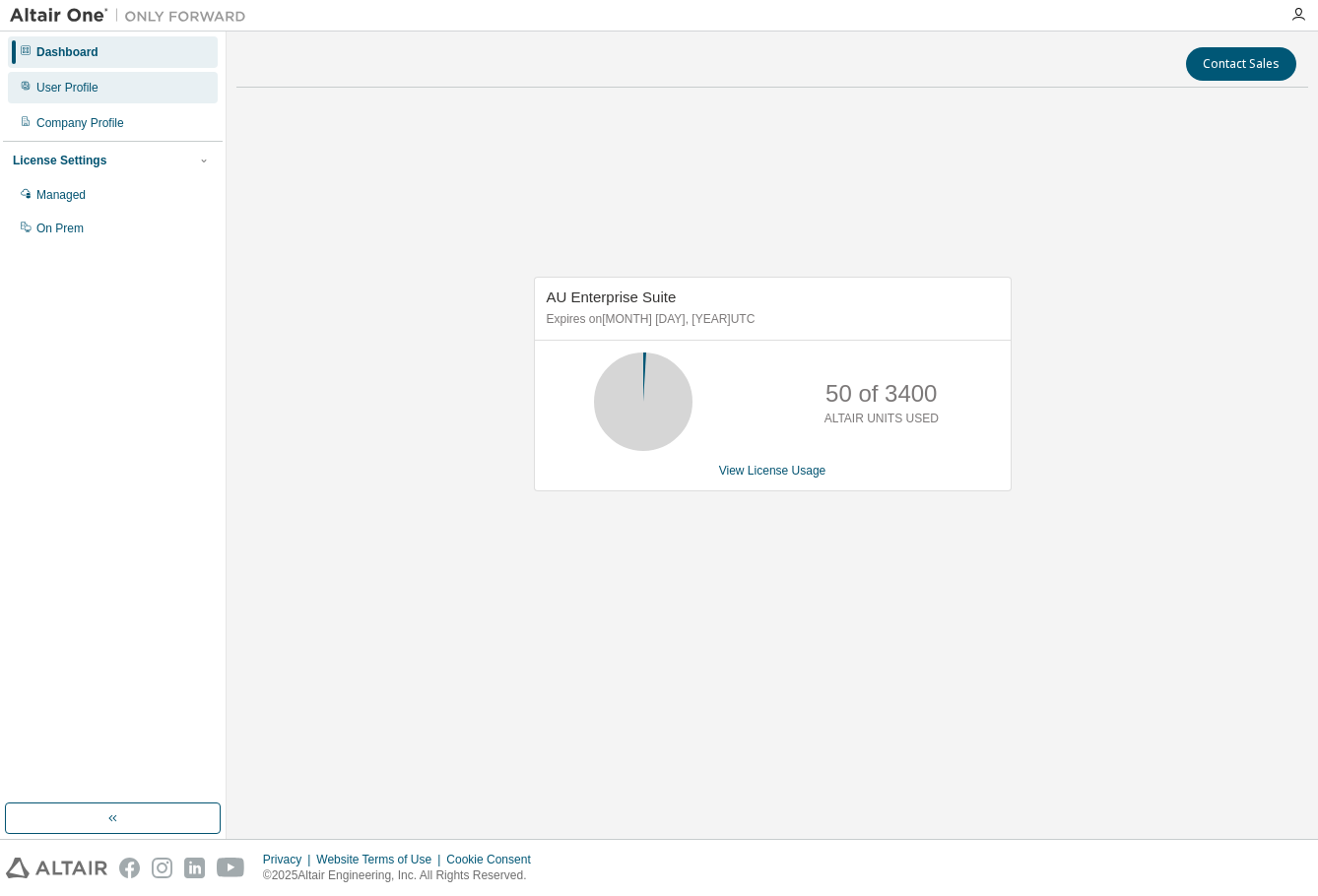 click on "User Profile" at bounding box center (112, 88) 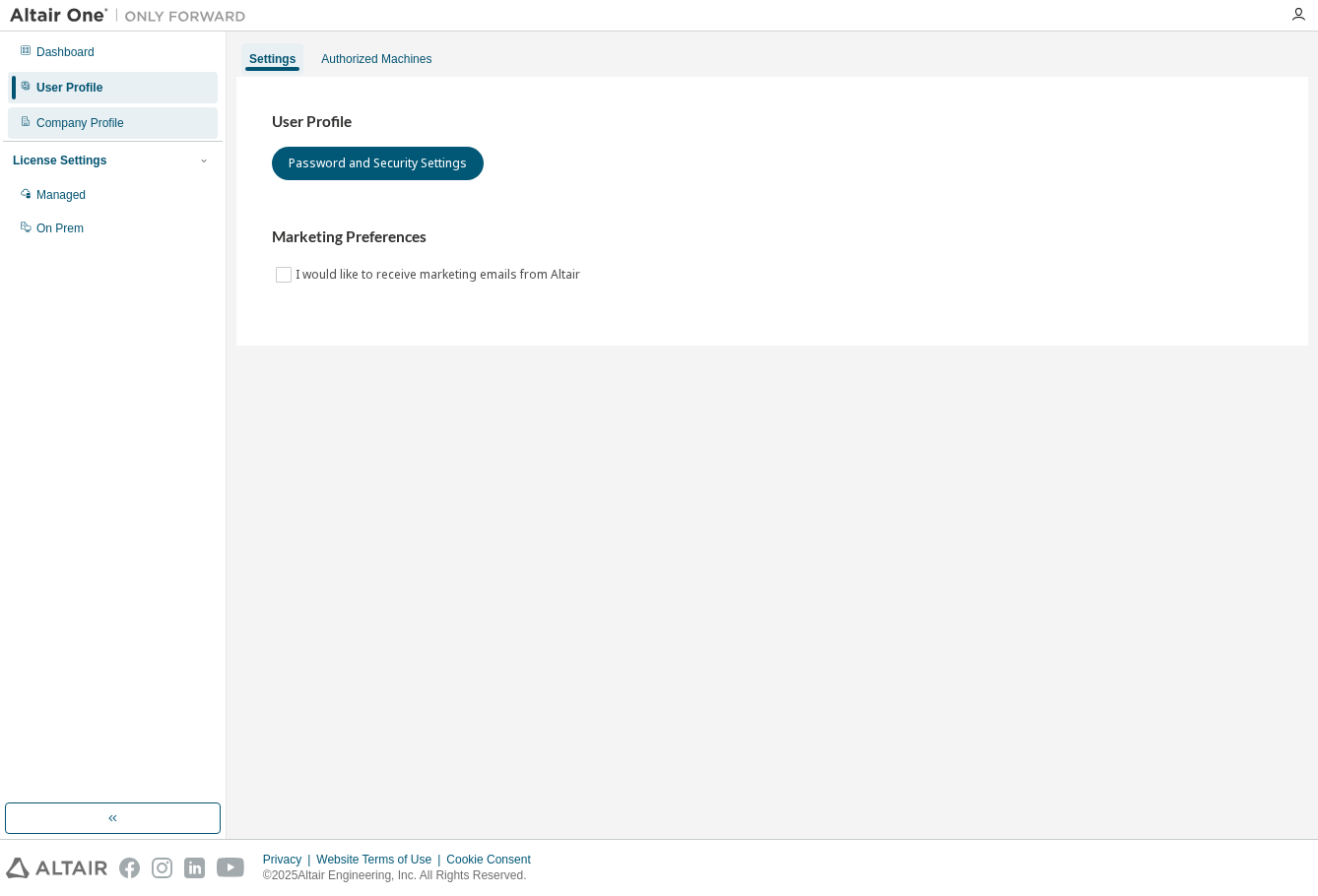 click on "Company Profile" at bounding box center [80, 123] 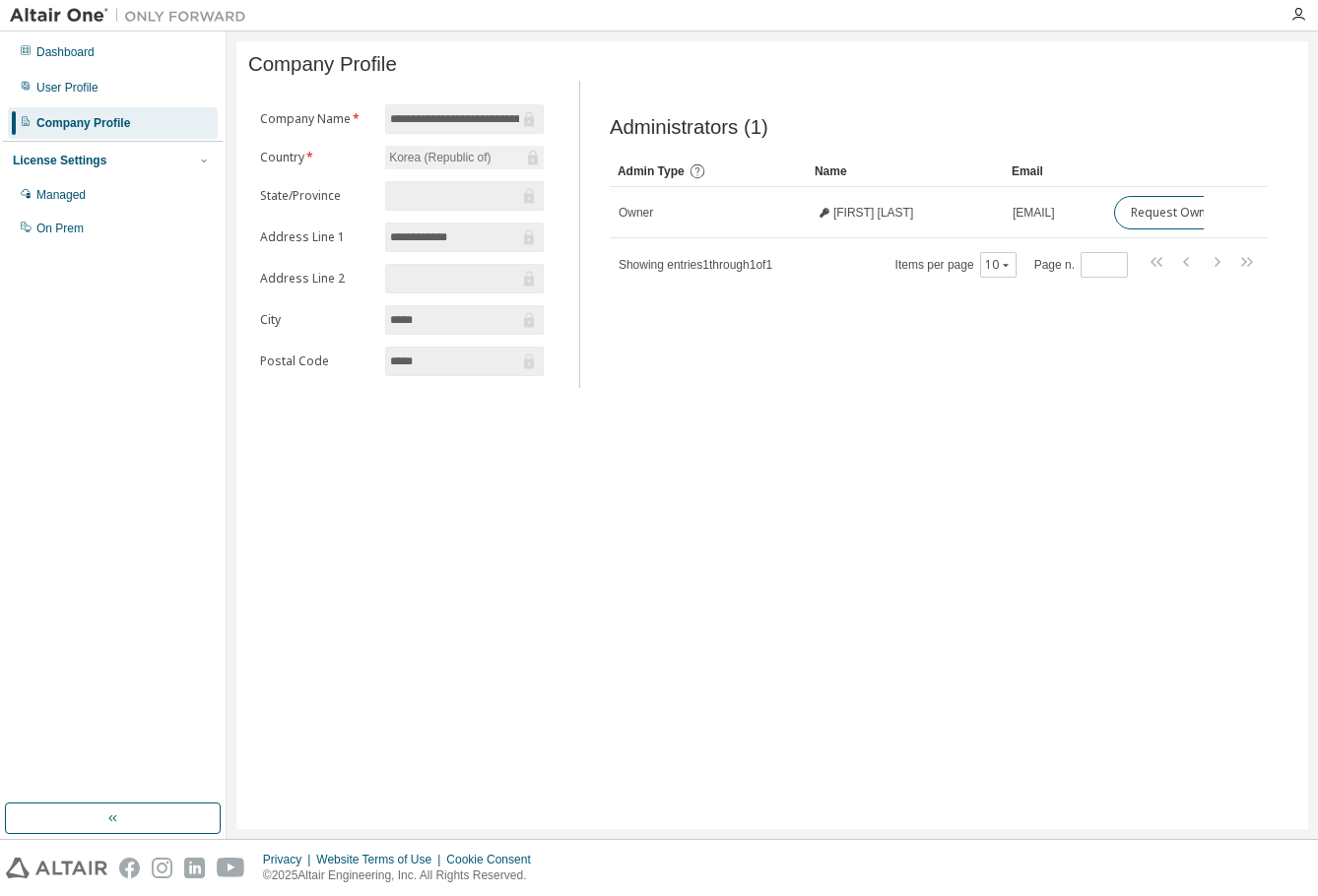 click on "Showing entries  1  through  1  of  1" at bounding box center (695, 265) 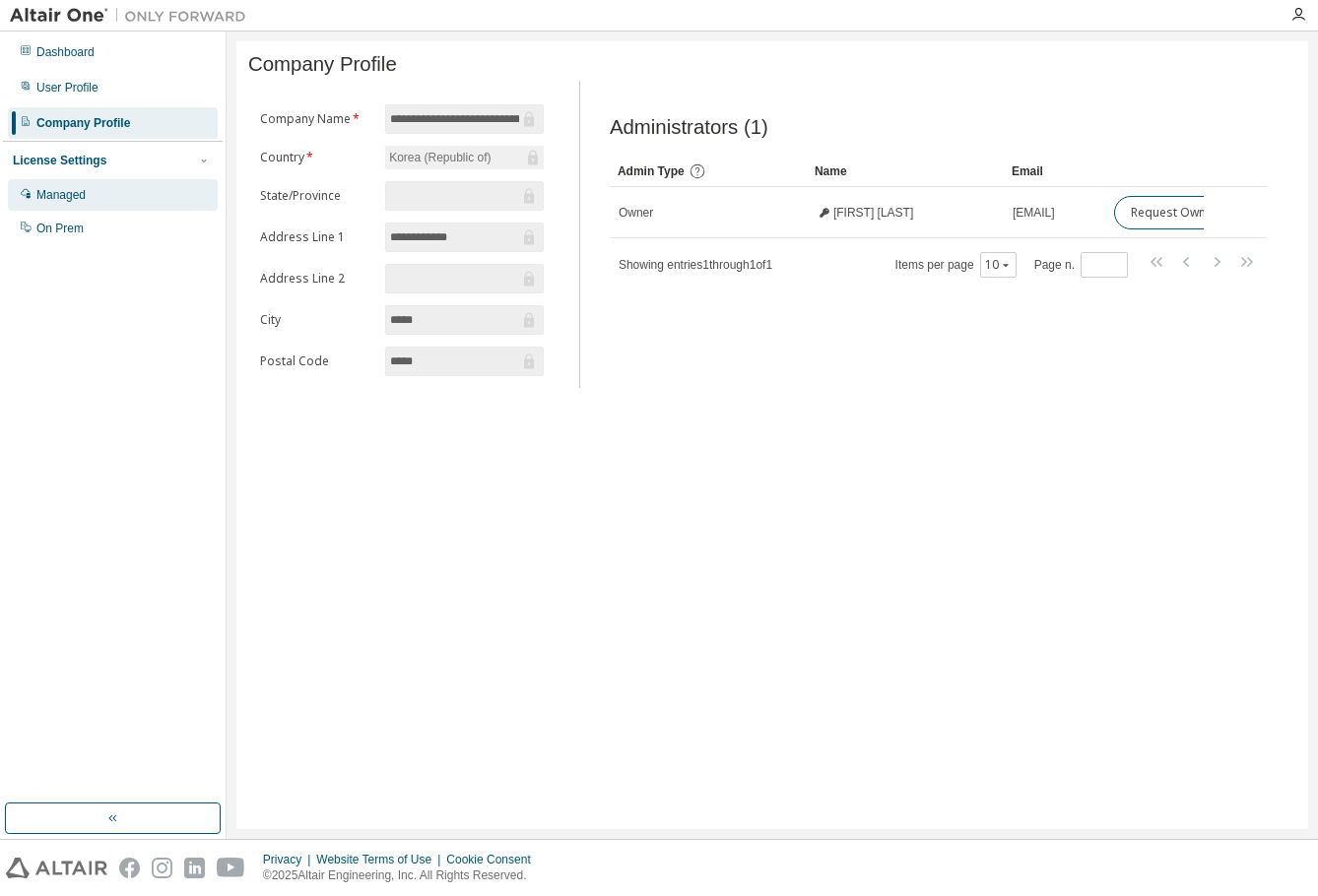 click on "Managed" at bounding box center (112, 195) 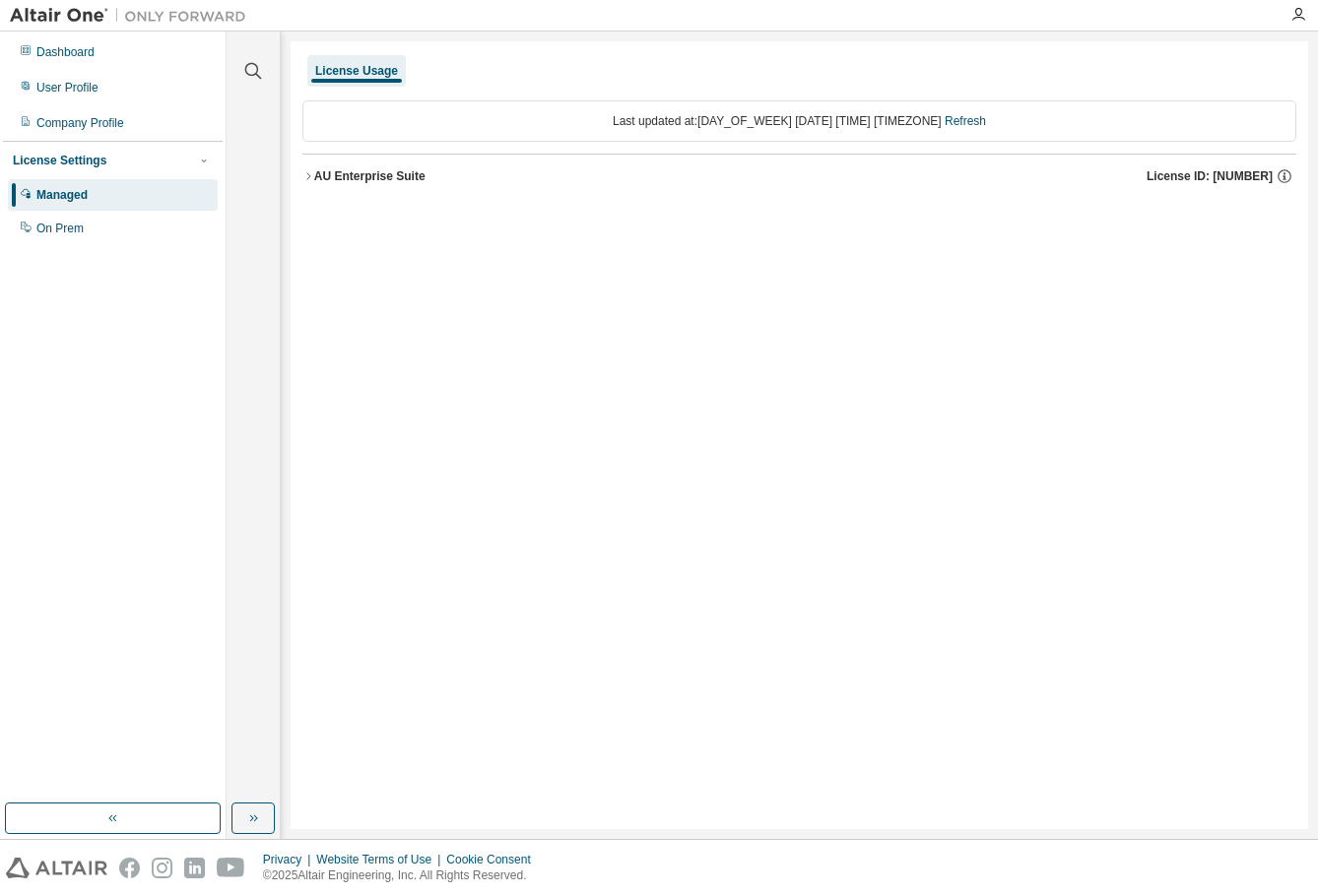 click on "License Settings" at bounding box center [112, 160] 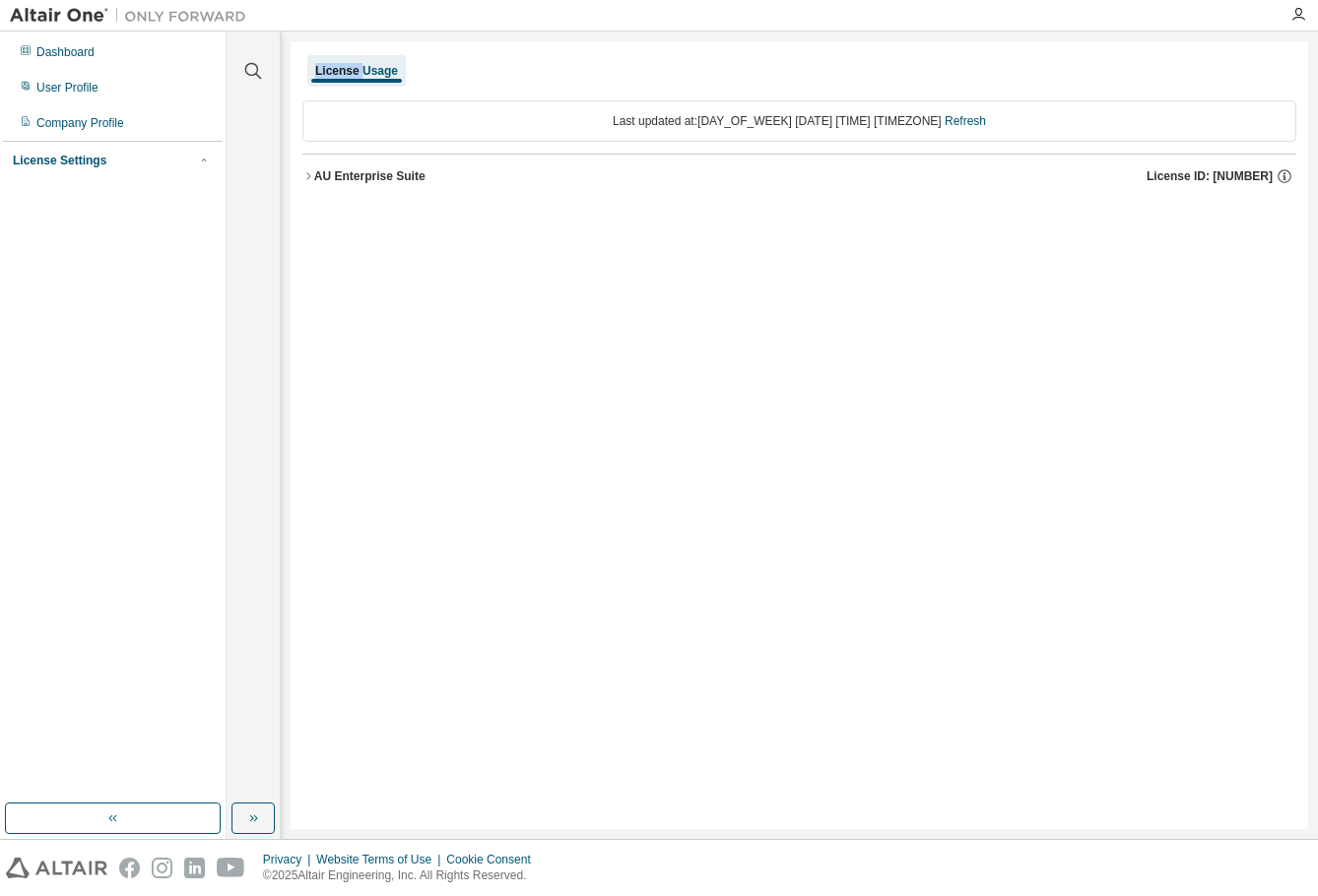 click on "License Settings" at bounding box center [112, 160] 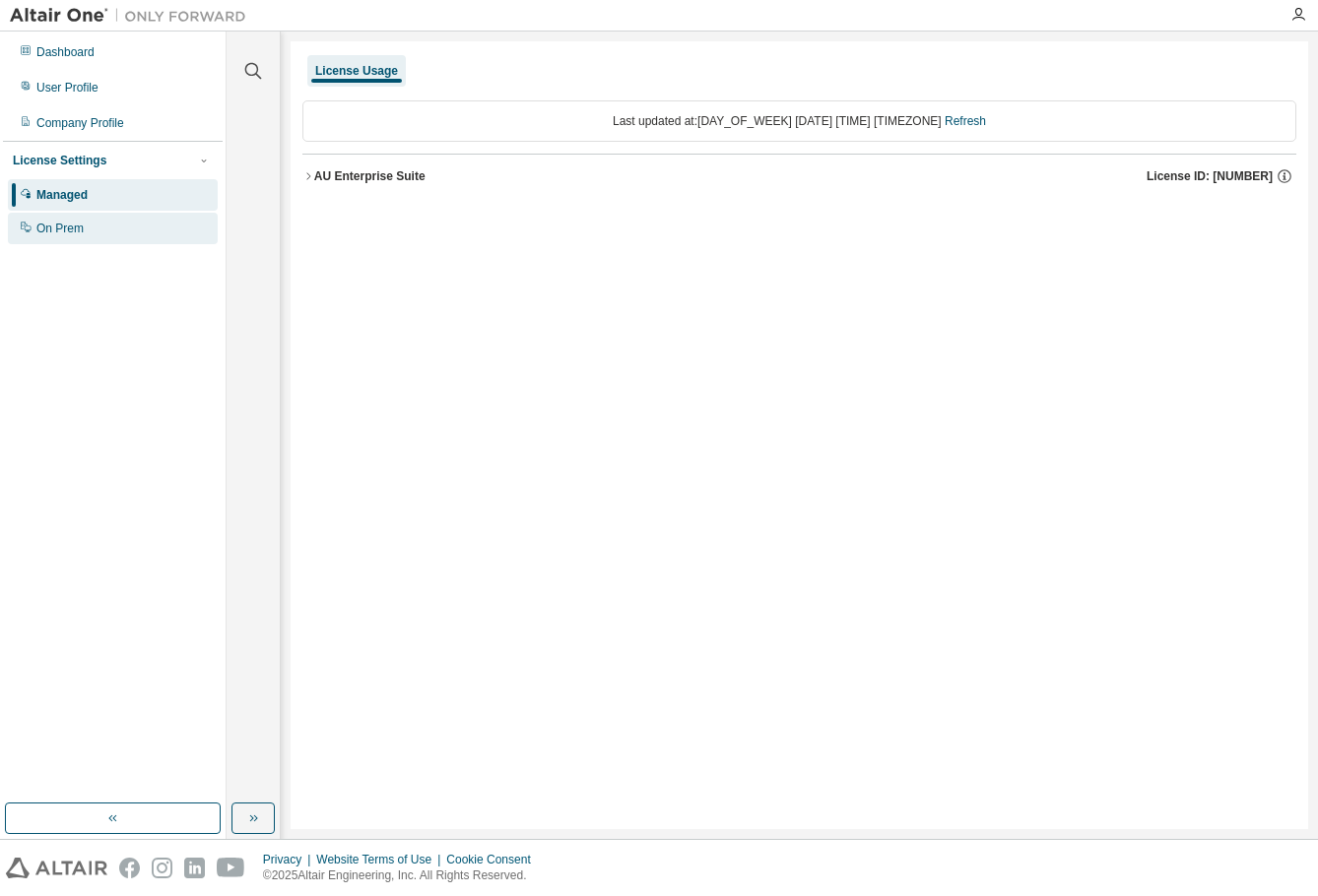 click on "On Prem" at bounding box center (112, 228) 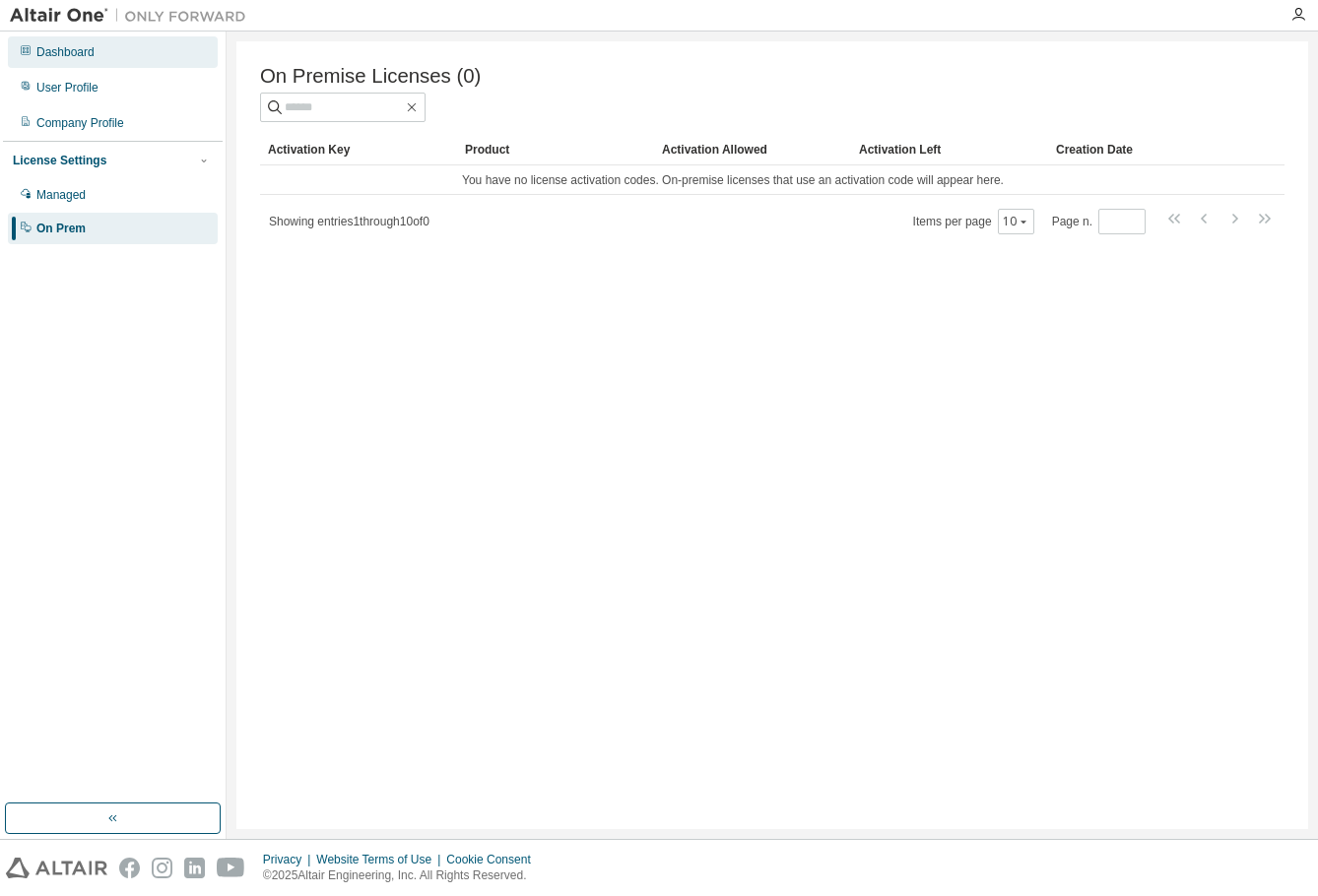 click on "Dashboard" at bounding box center [112, 52] 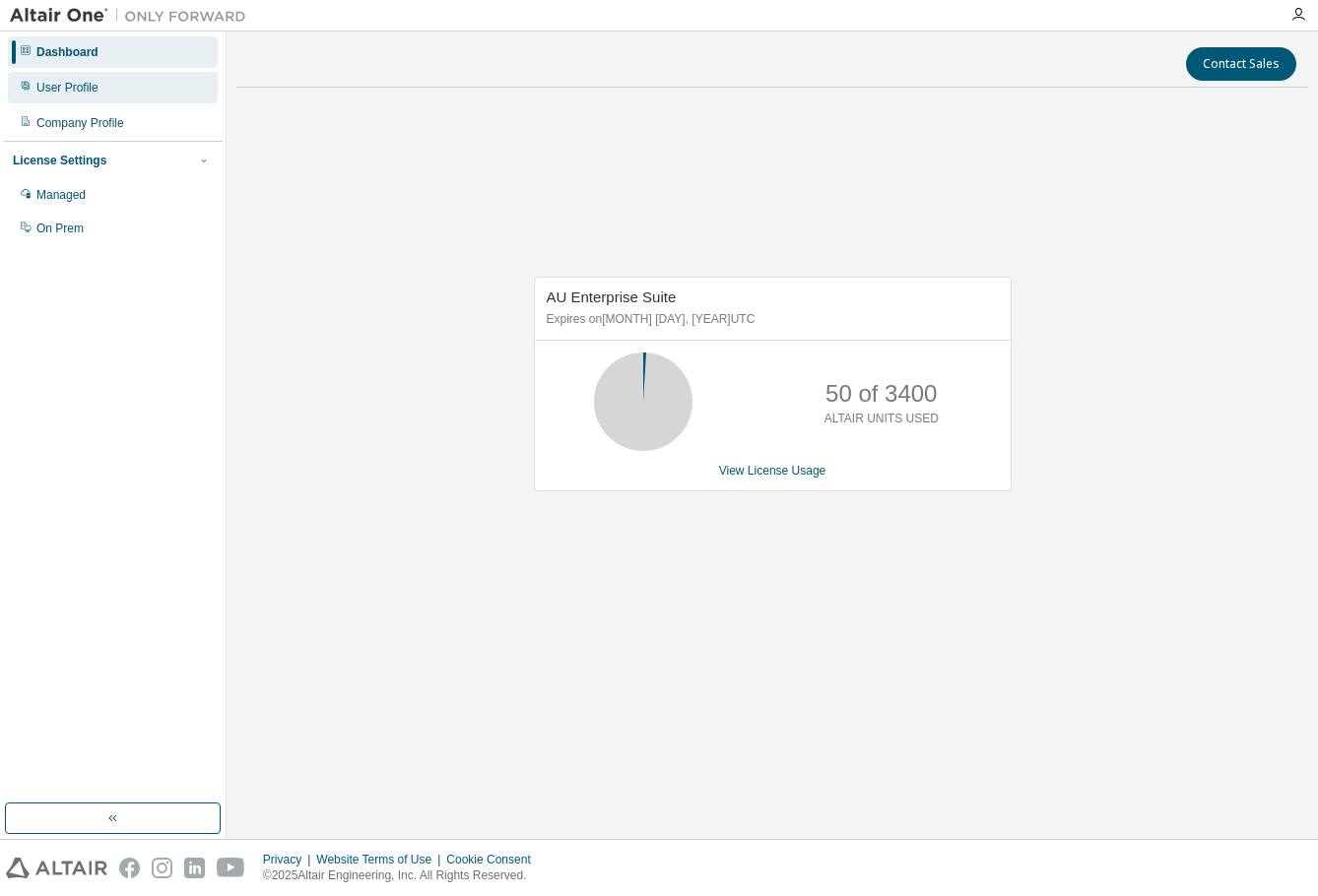 click on "User Profile" at bounding box center [67, 88] 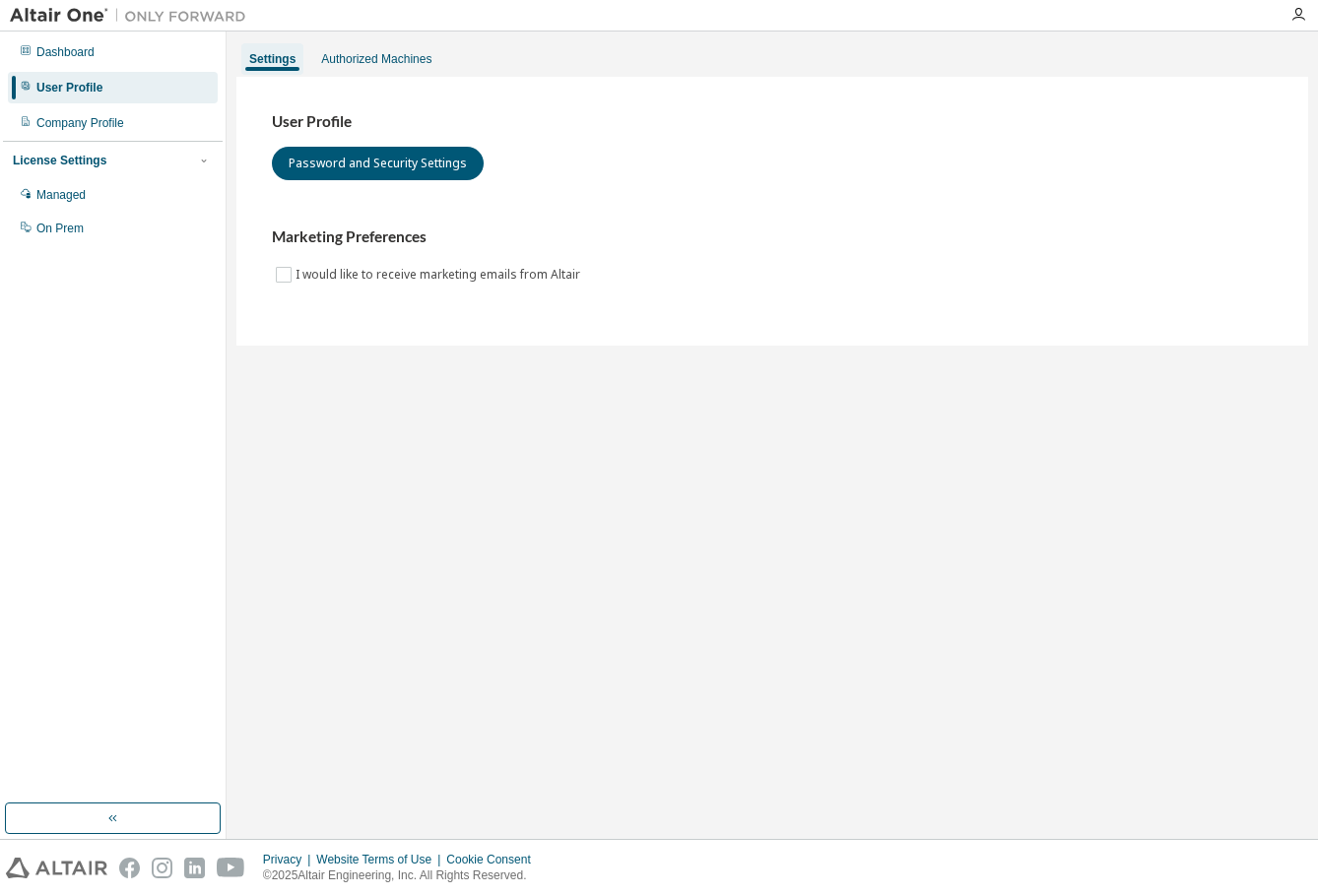 click on "User Profile" at bounding box center (112, 88) 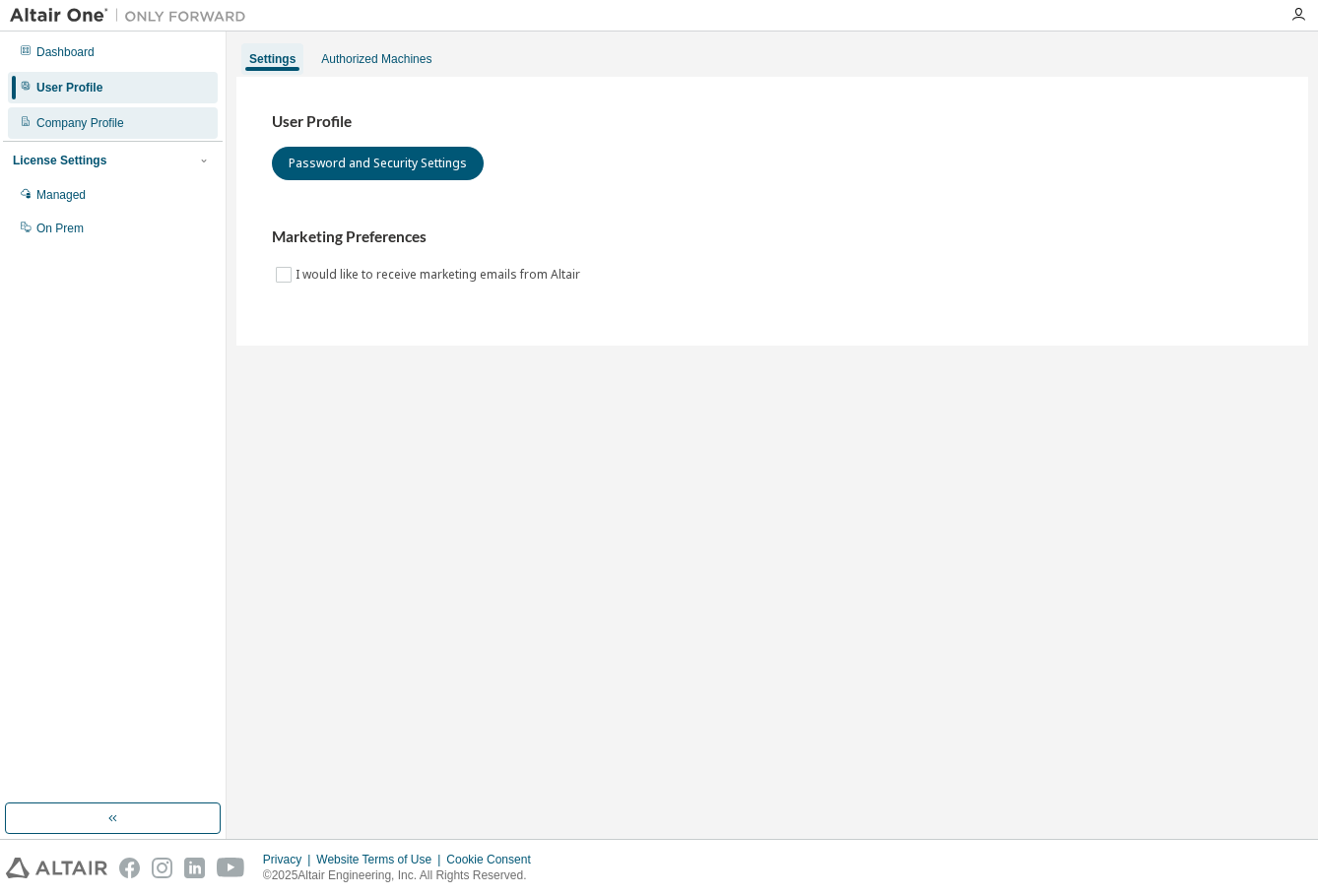 click on "Dashboard User Profile Company Profile License Settings Managed On Prem" at bounding box center (112, 140) 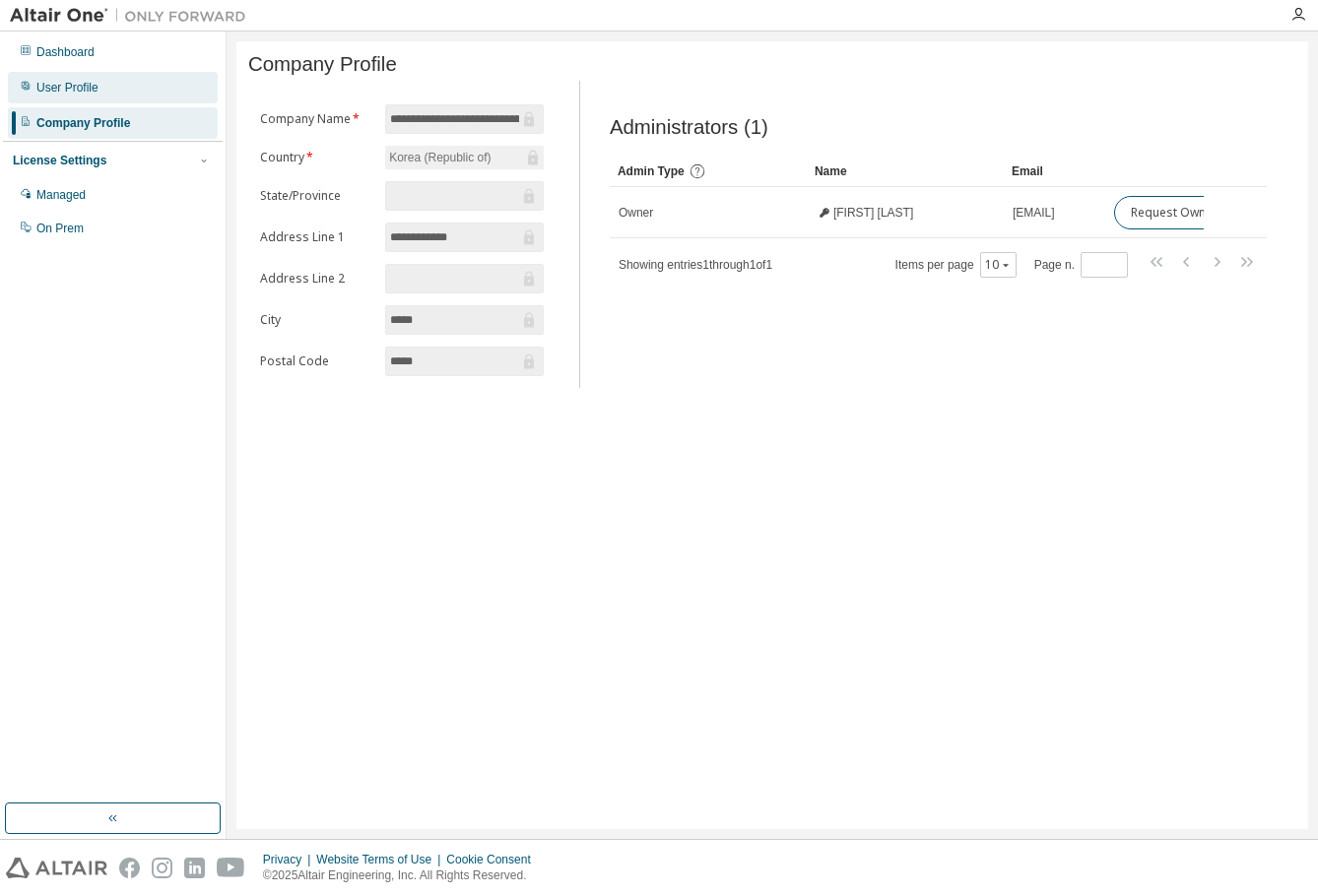 click on "User Profile" at bounding box center [112, 88] 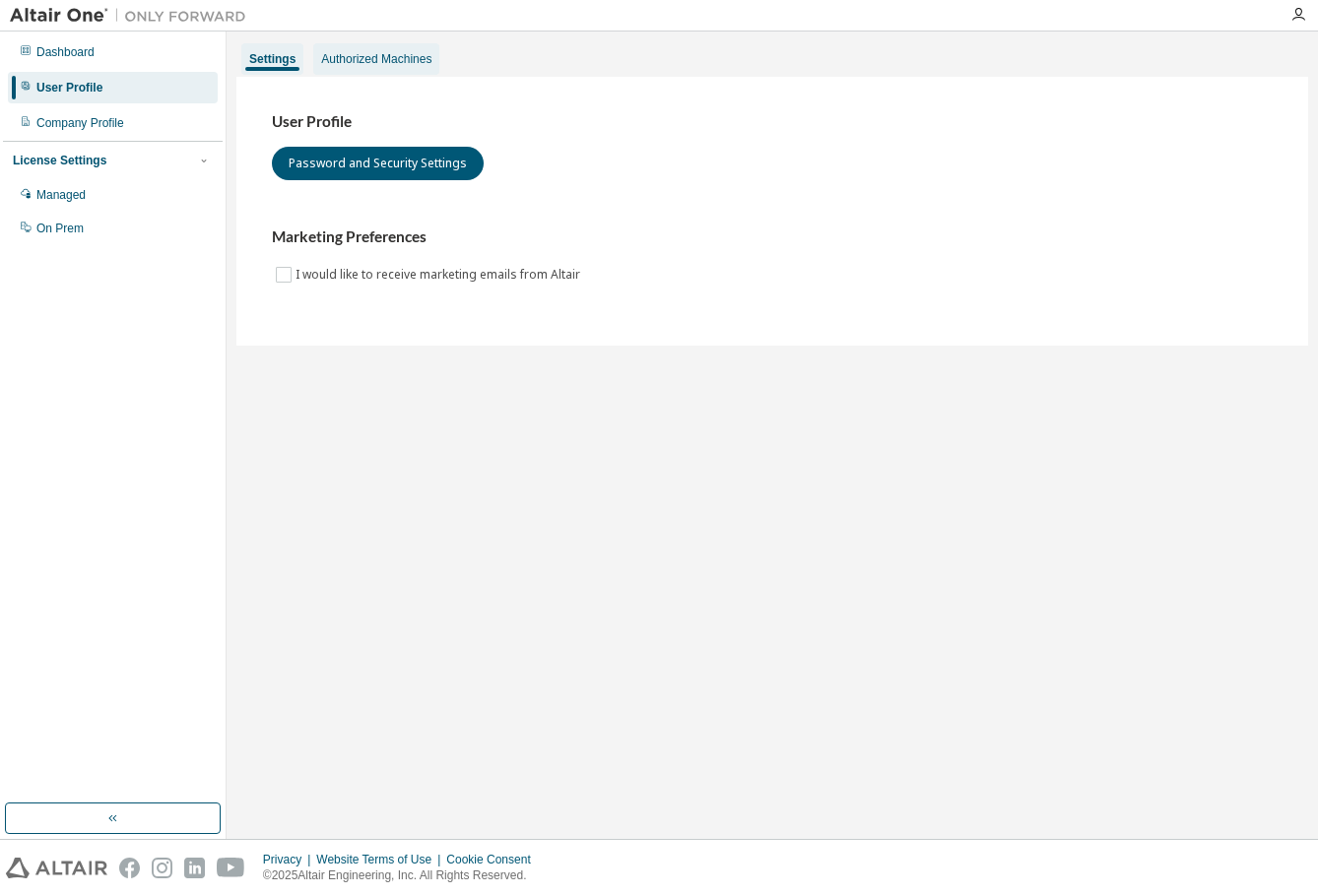 click on "Authorized Machines" at bounding box center (376, 59) 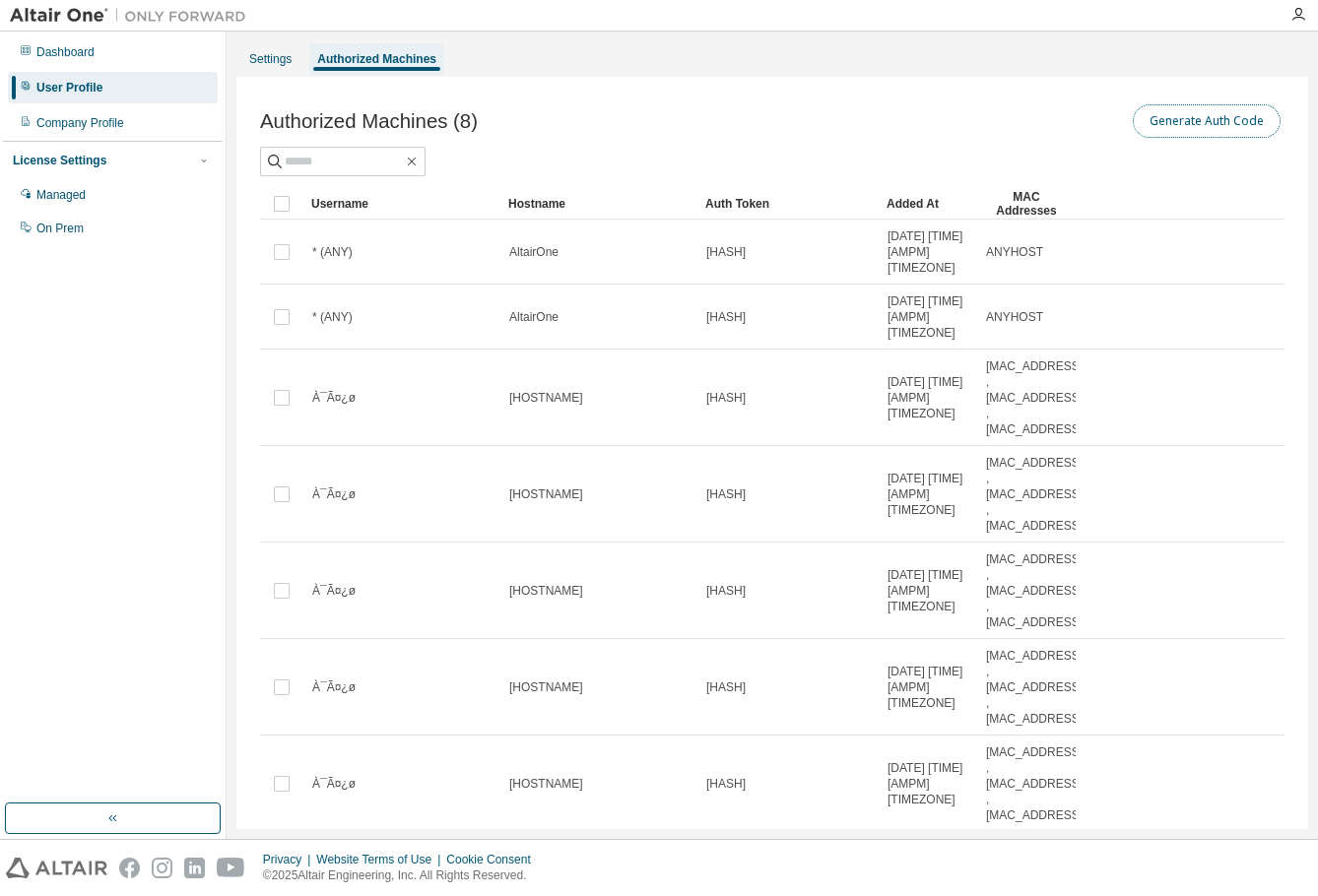 click on "Generate Auth Code" at bounding box center (1207, 121) 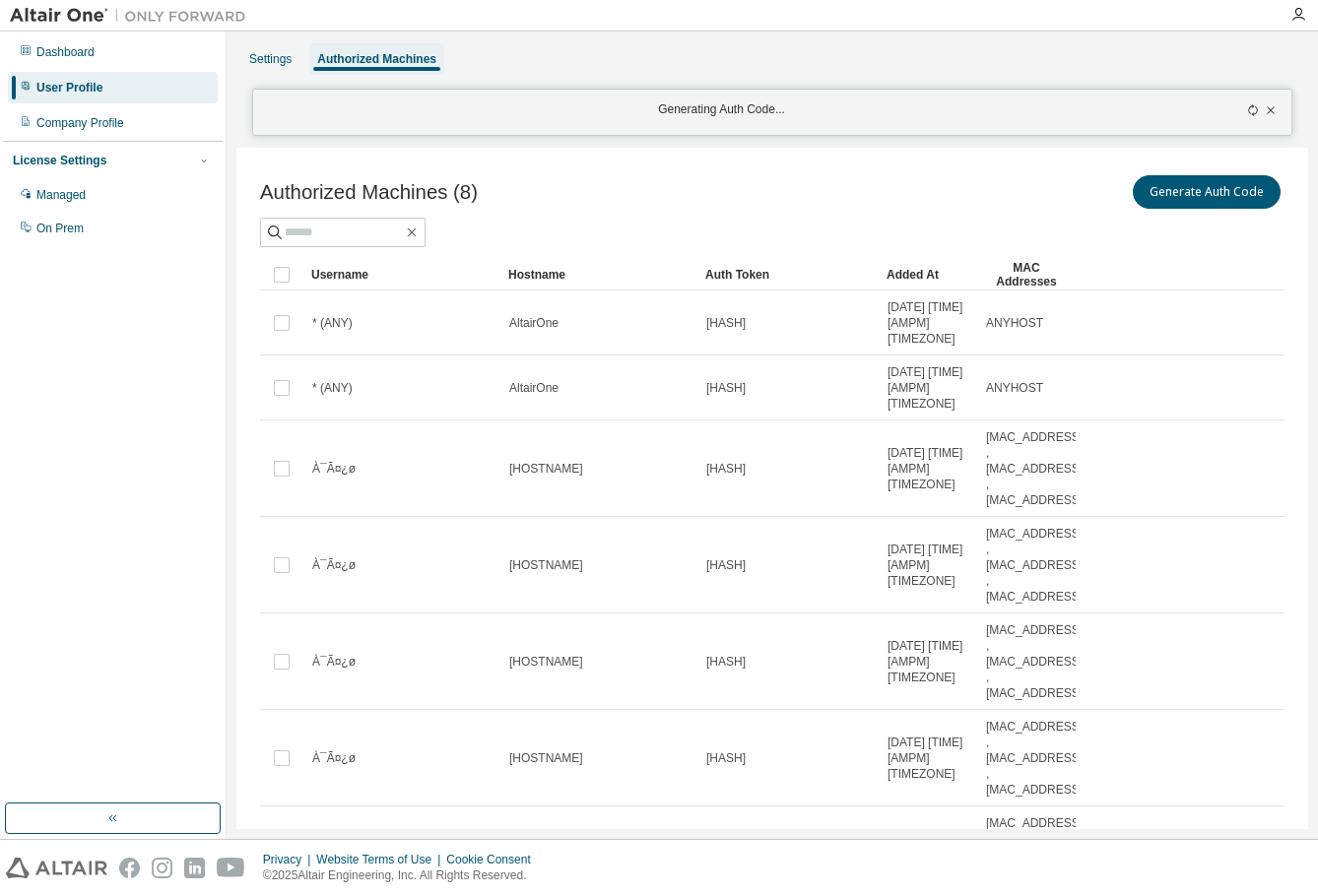 click 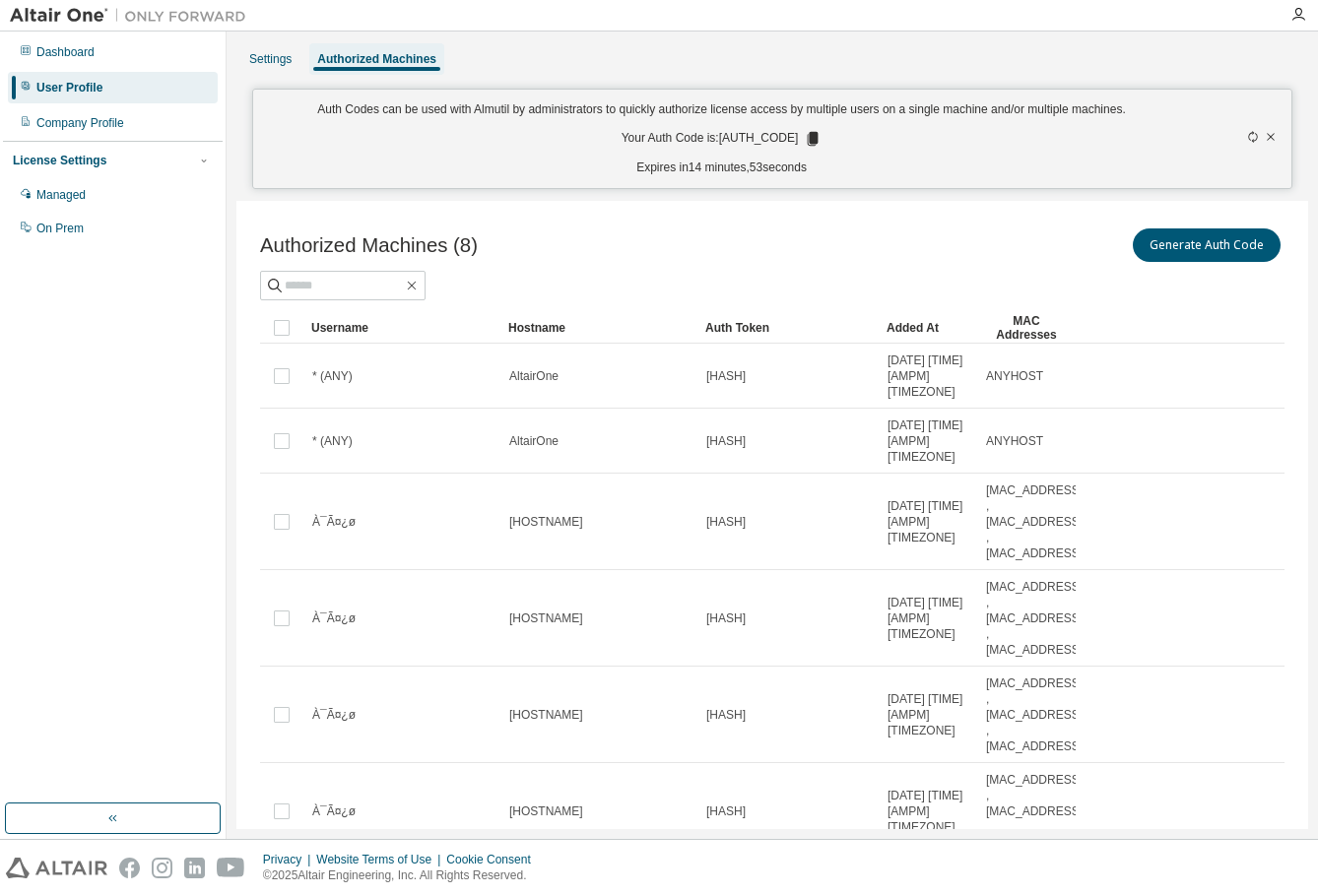drag, startPoint x: 488, startPoint y: 151, endPoint x: 506, endPoint y: 151, distance: 18 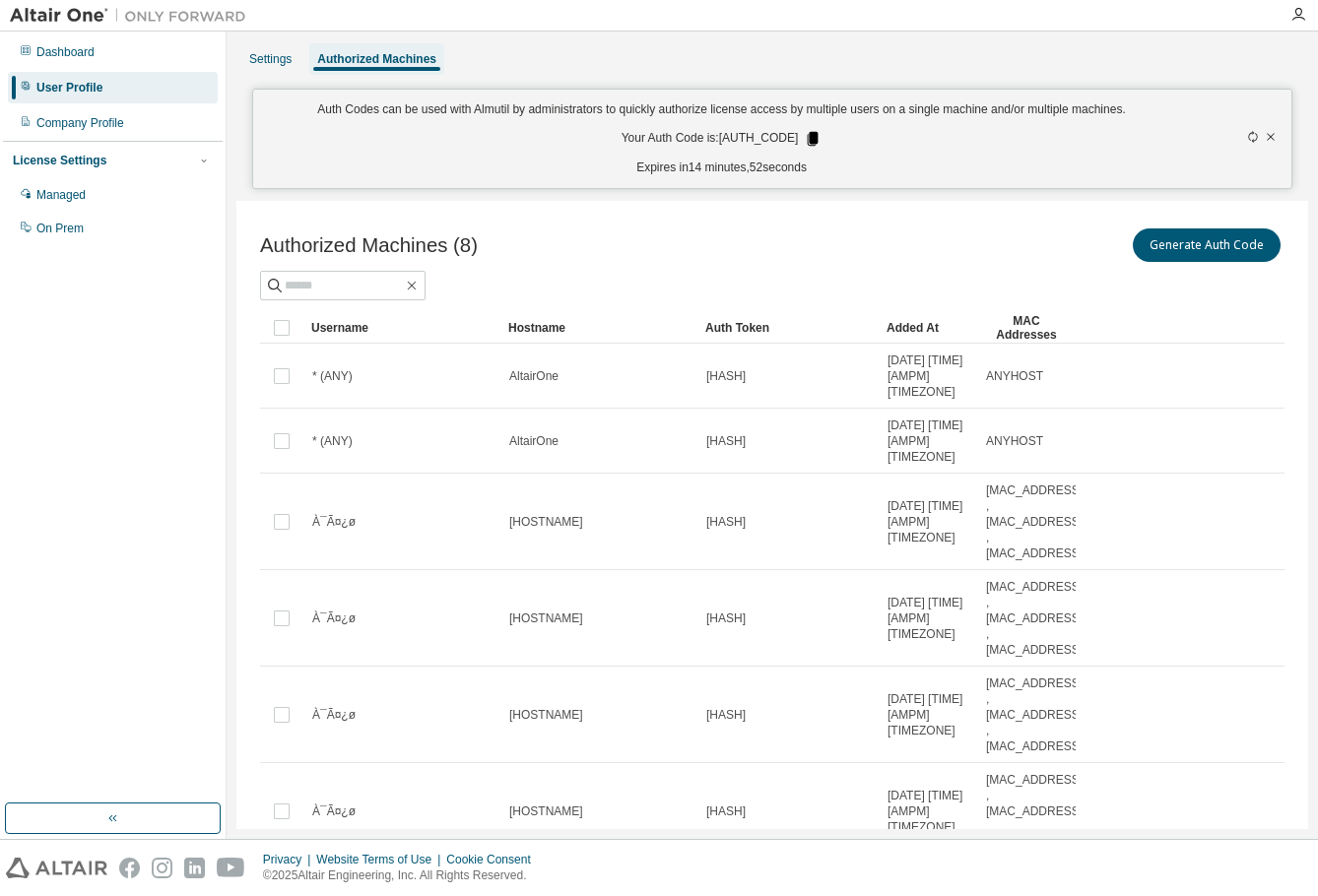 click 